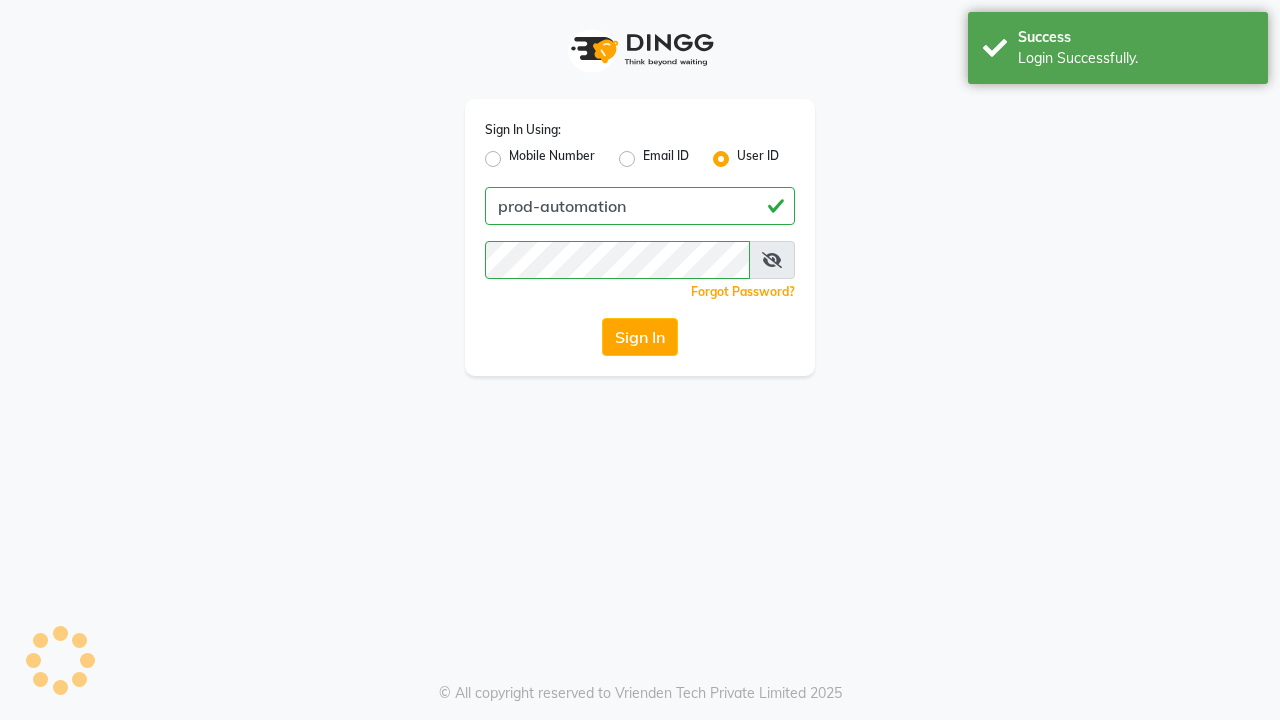 scroll, scrollTop: 0, scrollLeft: 0, axis: both 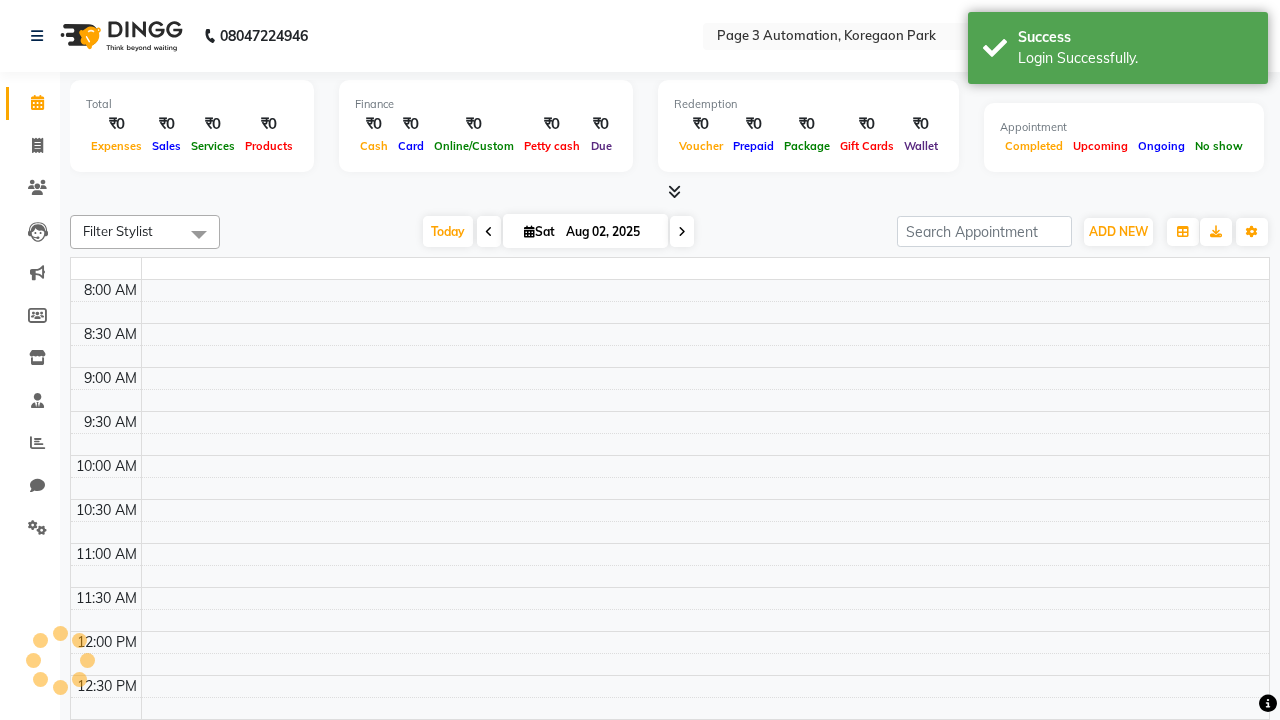 select on "en" 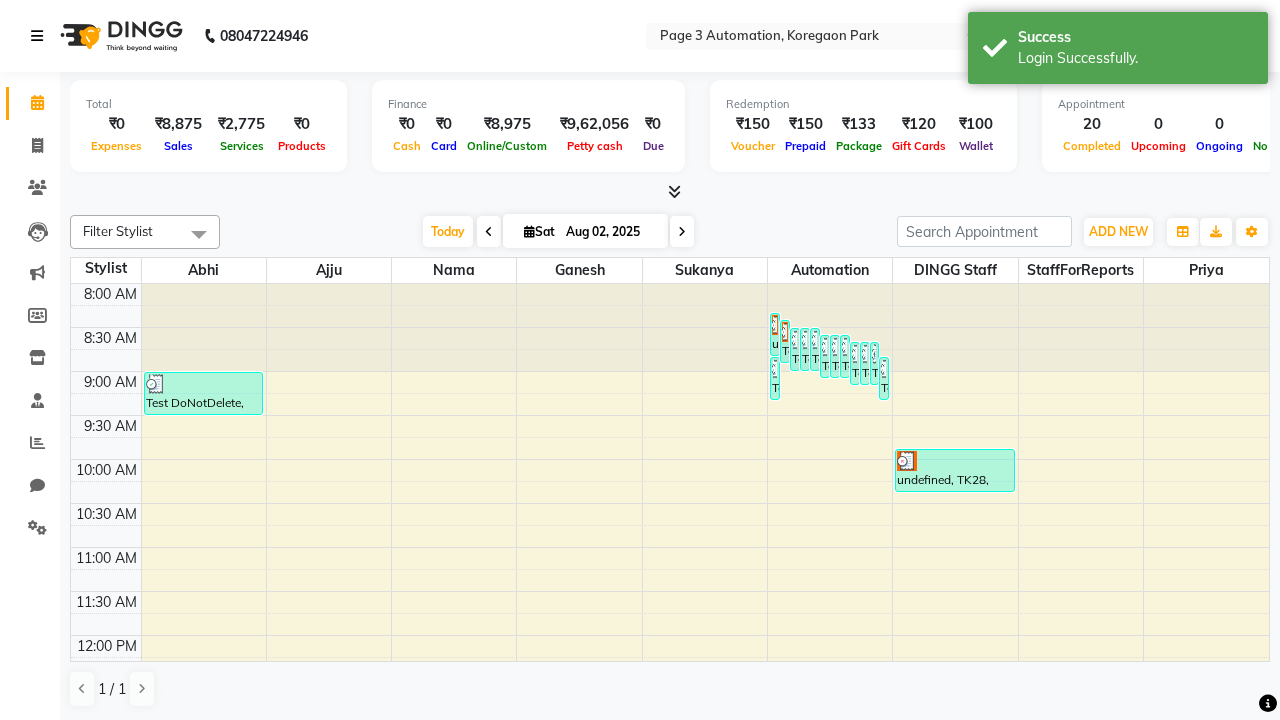 click at bounding box center [37, 36] 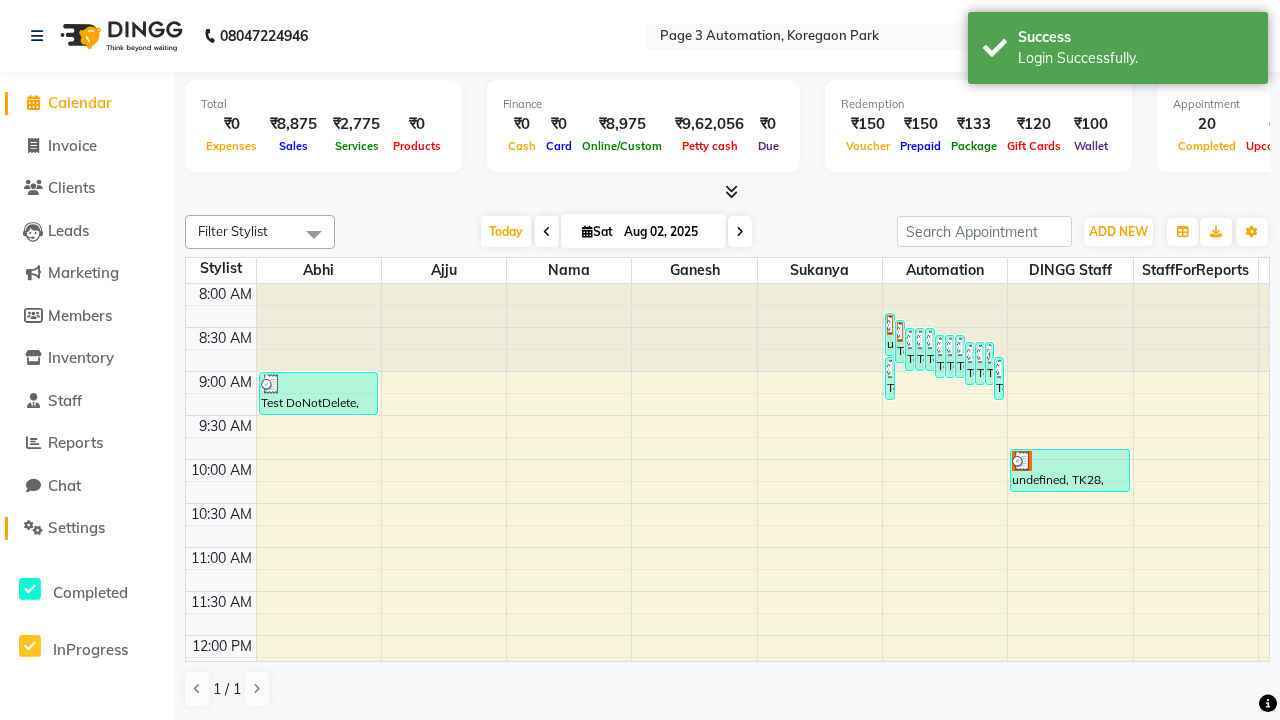 click on "Settings" 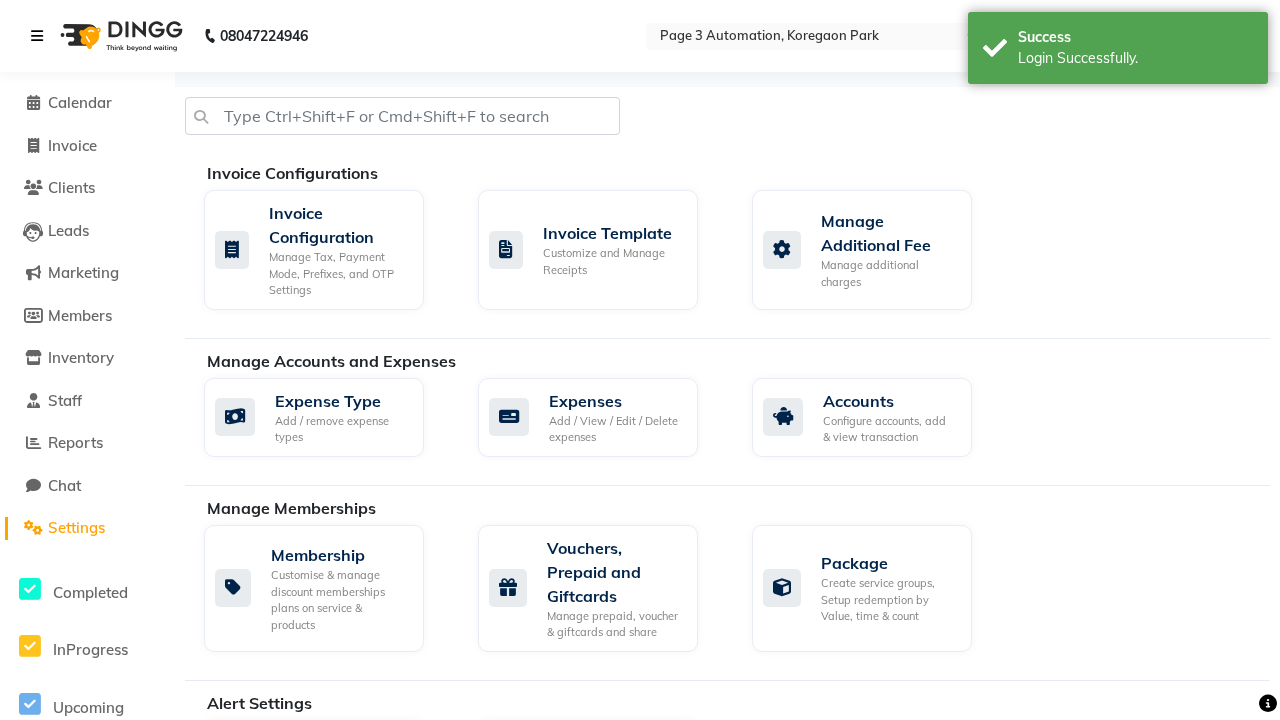 click at bounding box center (37, 36) 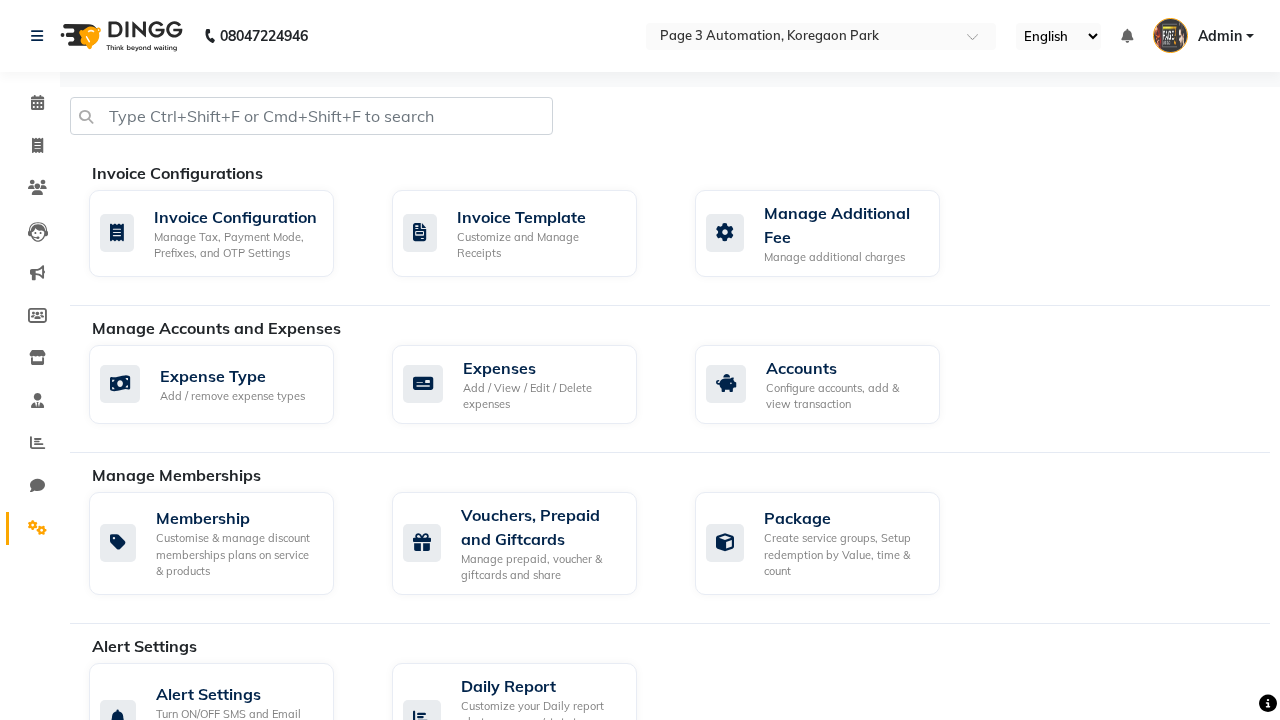 click 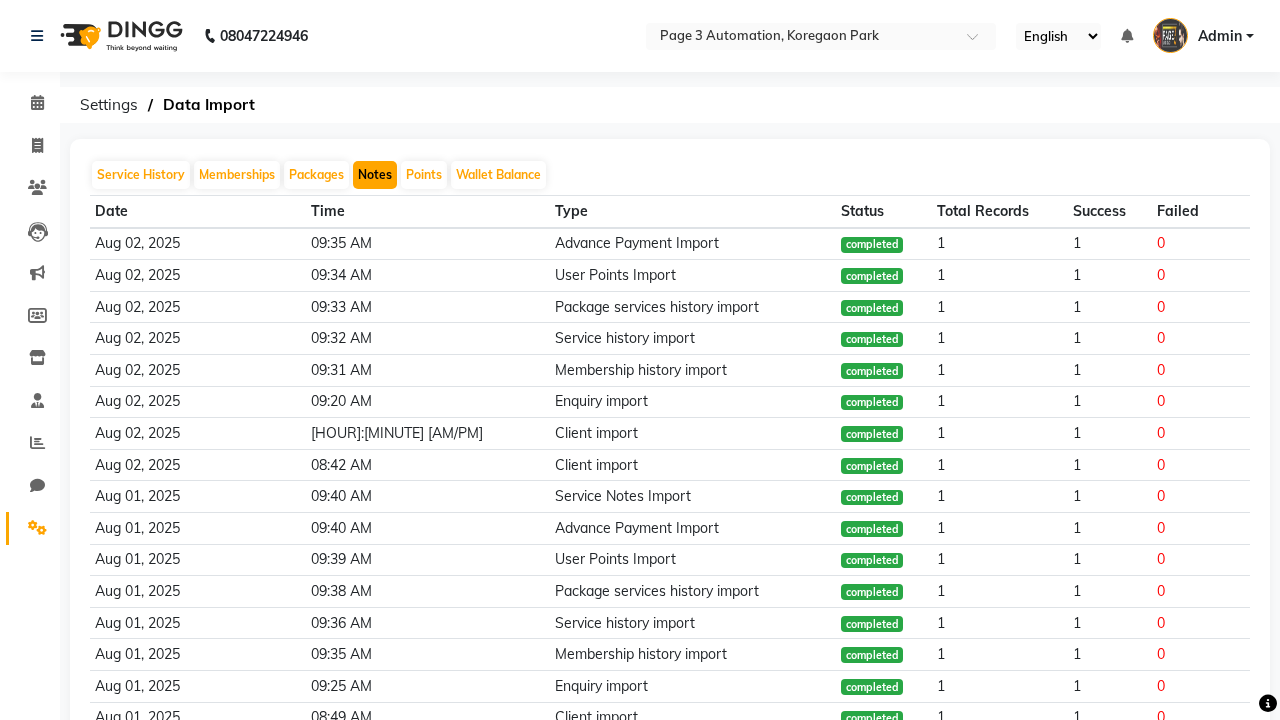 click on "Notes" 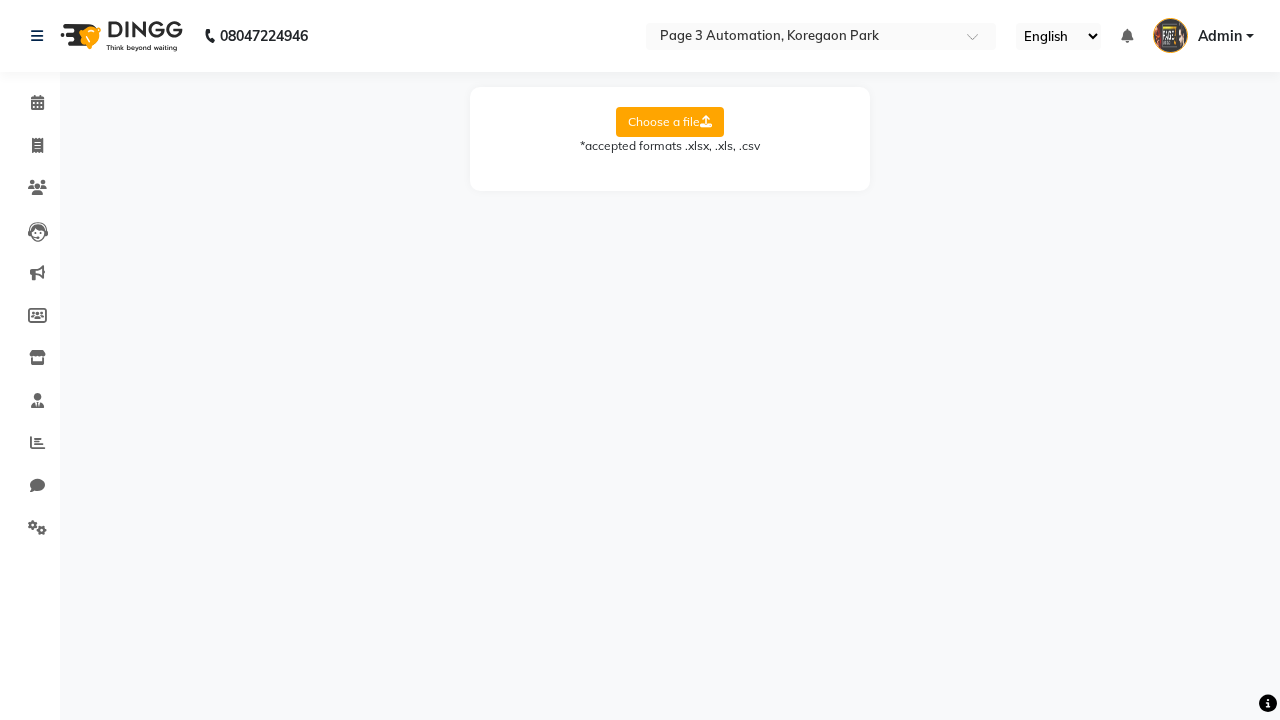 select on "Sheet1" 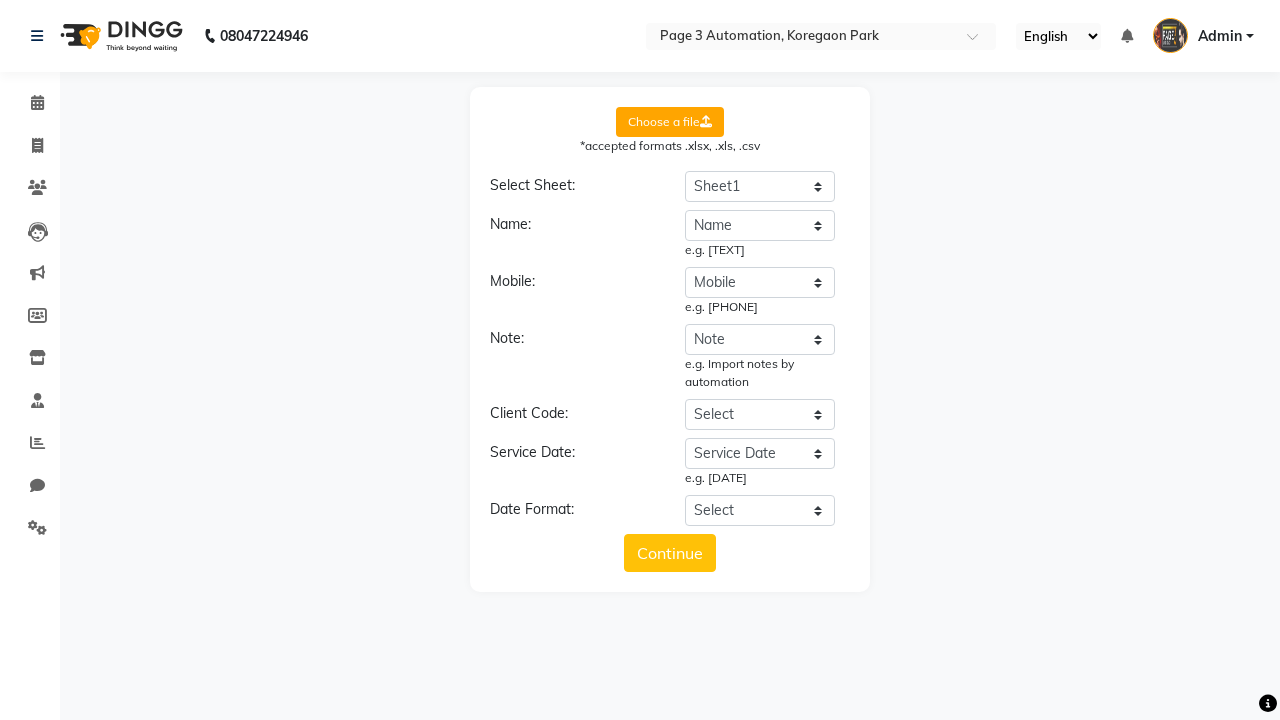 select on "DD/MM/YYYY" 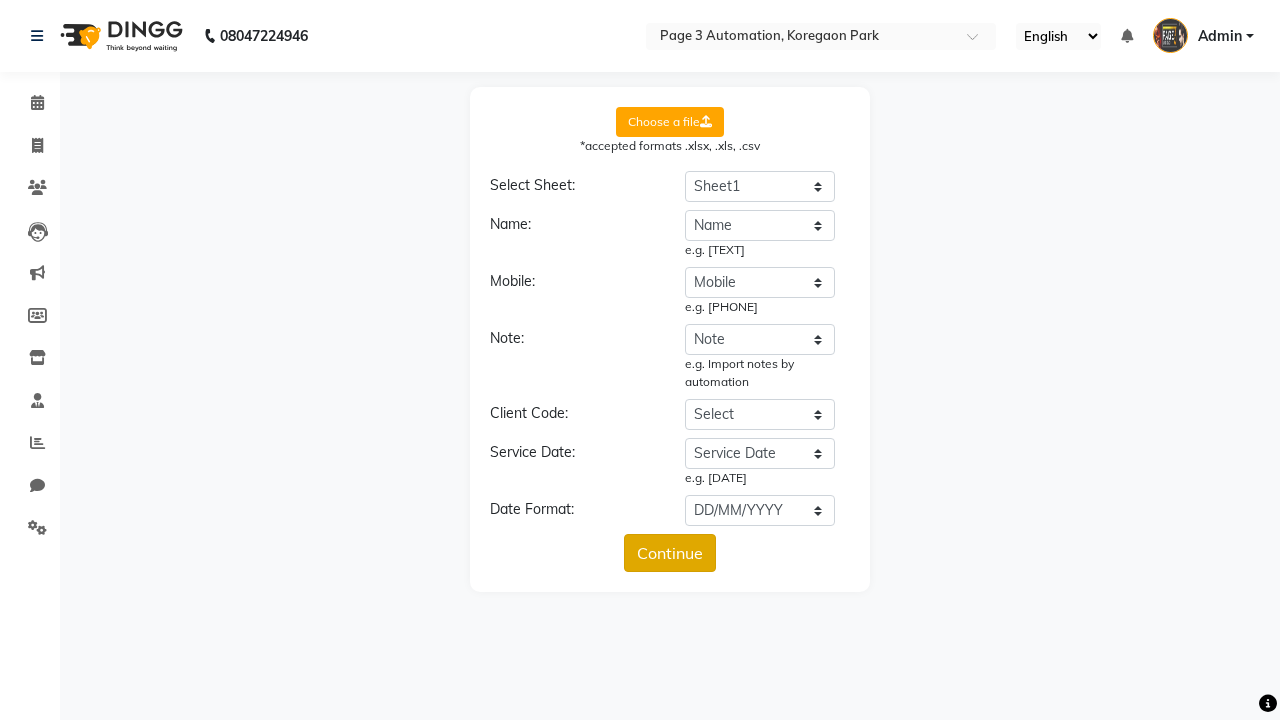 click on "Continue" 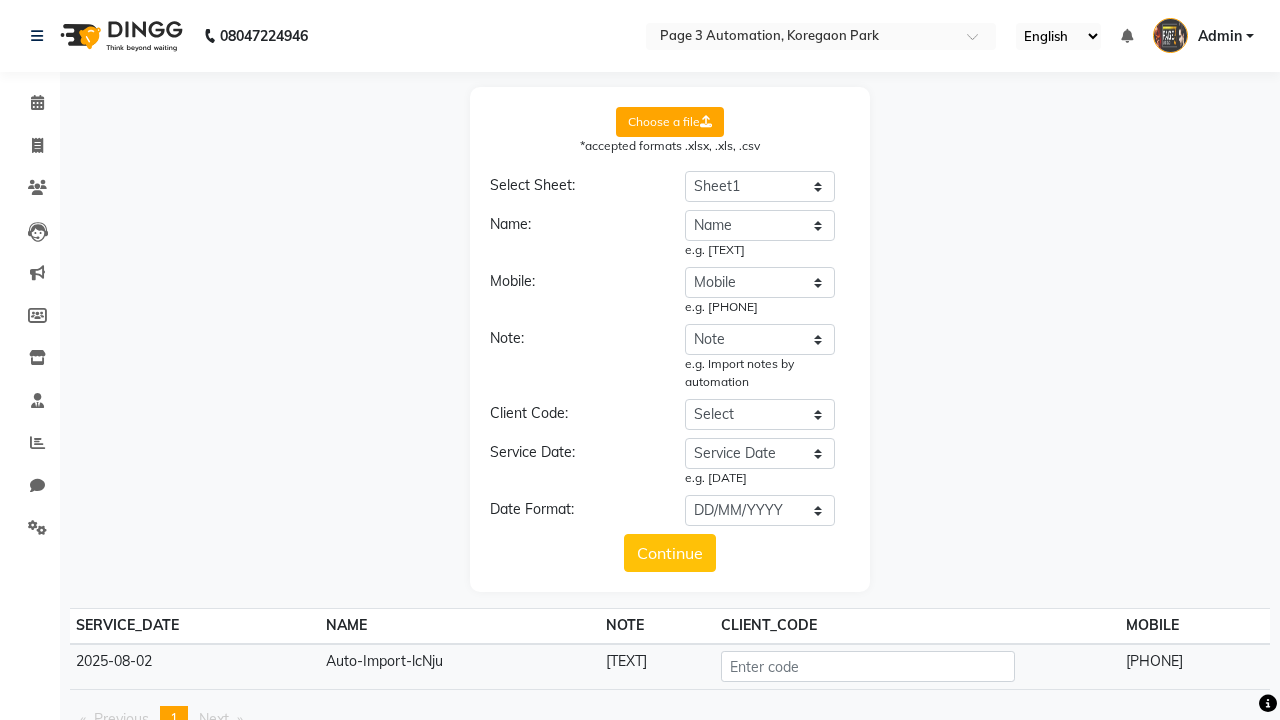 click on "Upload" 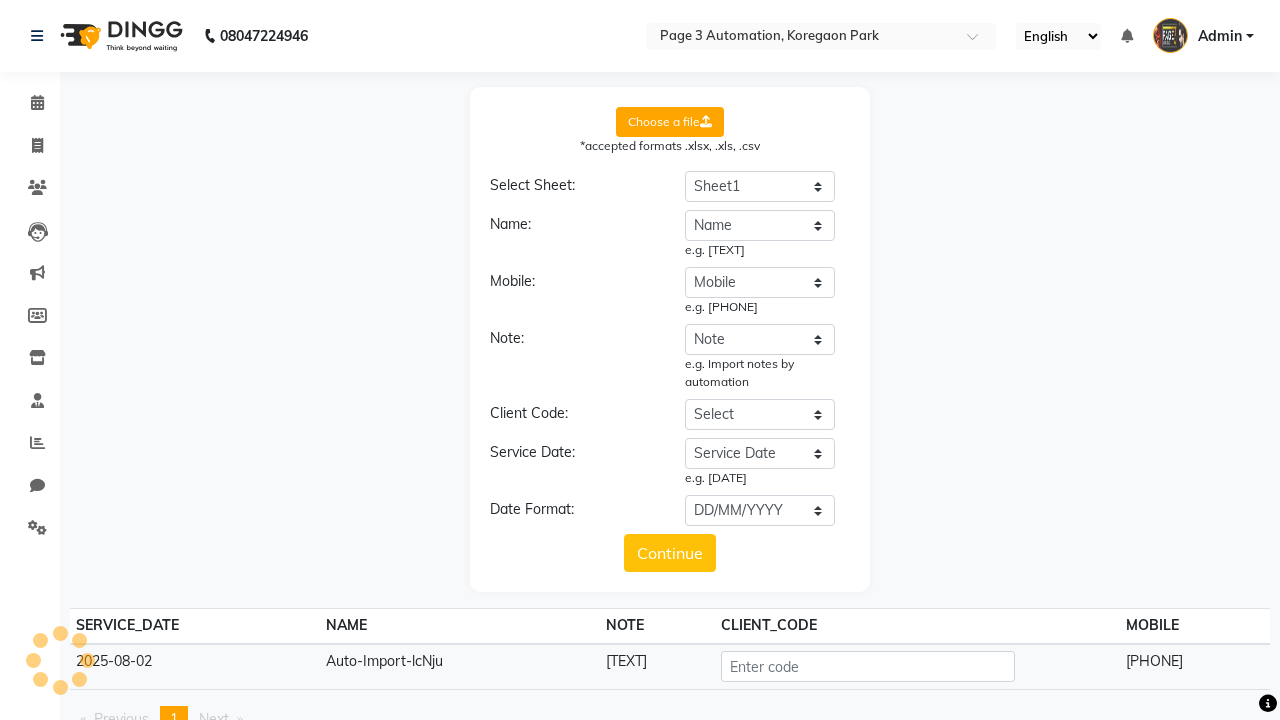 scroll, scrollTop: 97, scrollLeft: 0, axis: vertical 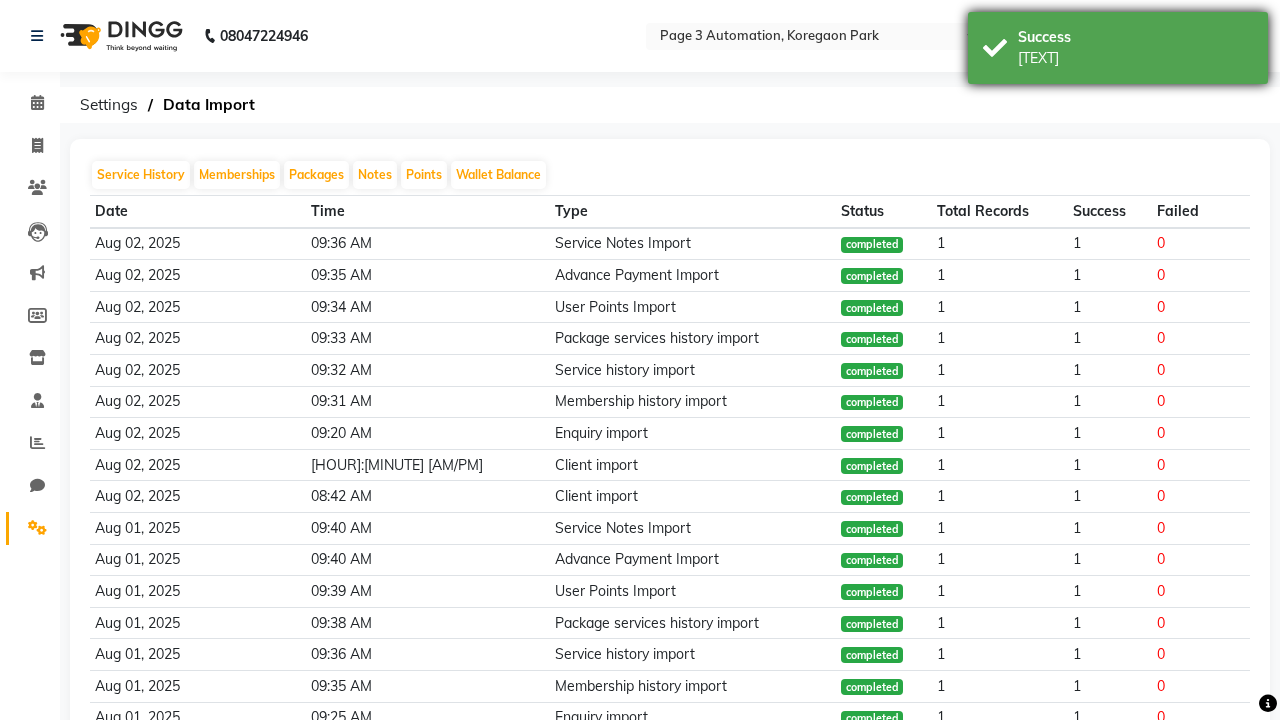 click on "[TEXT]" at bounding box center (1135, 58) 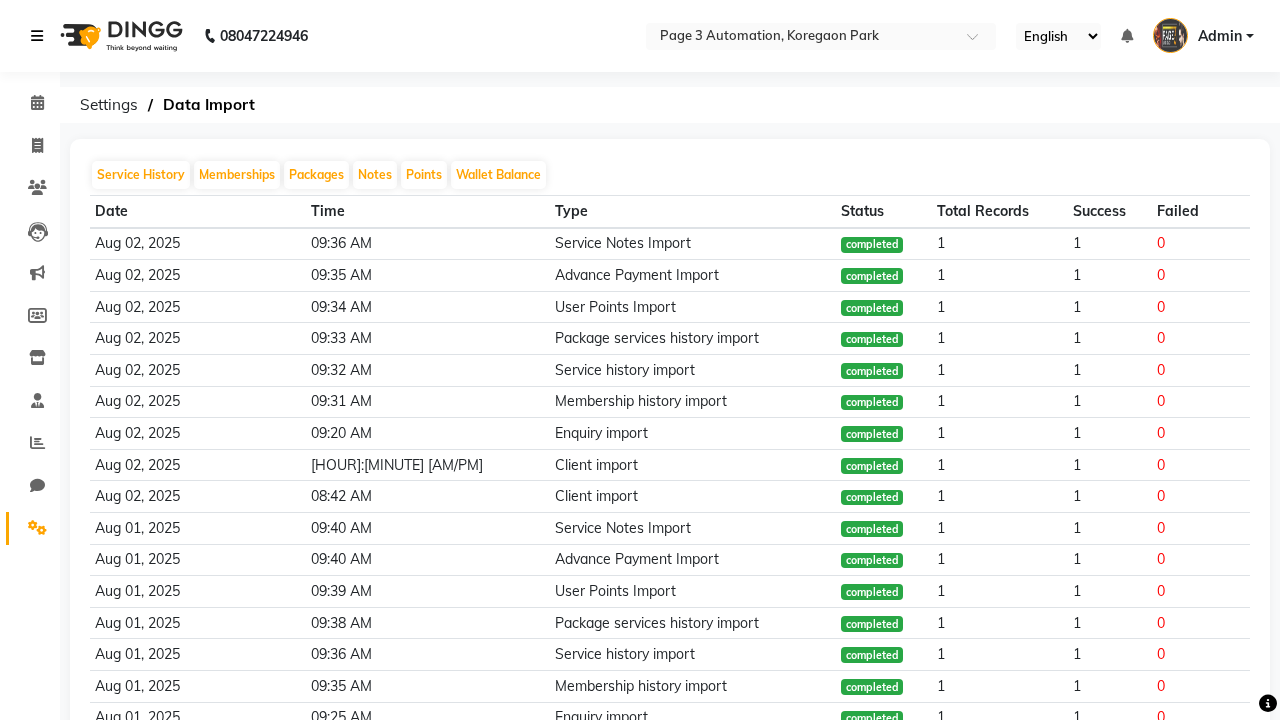 click at bounding box center (37, 36) 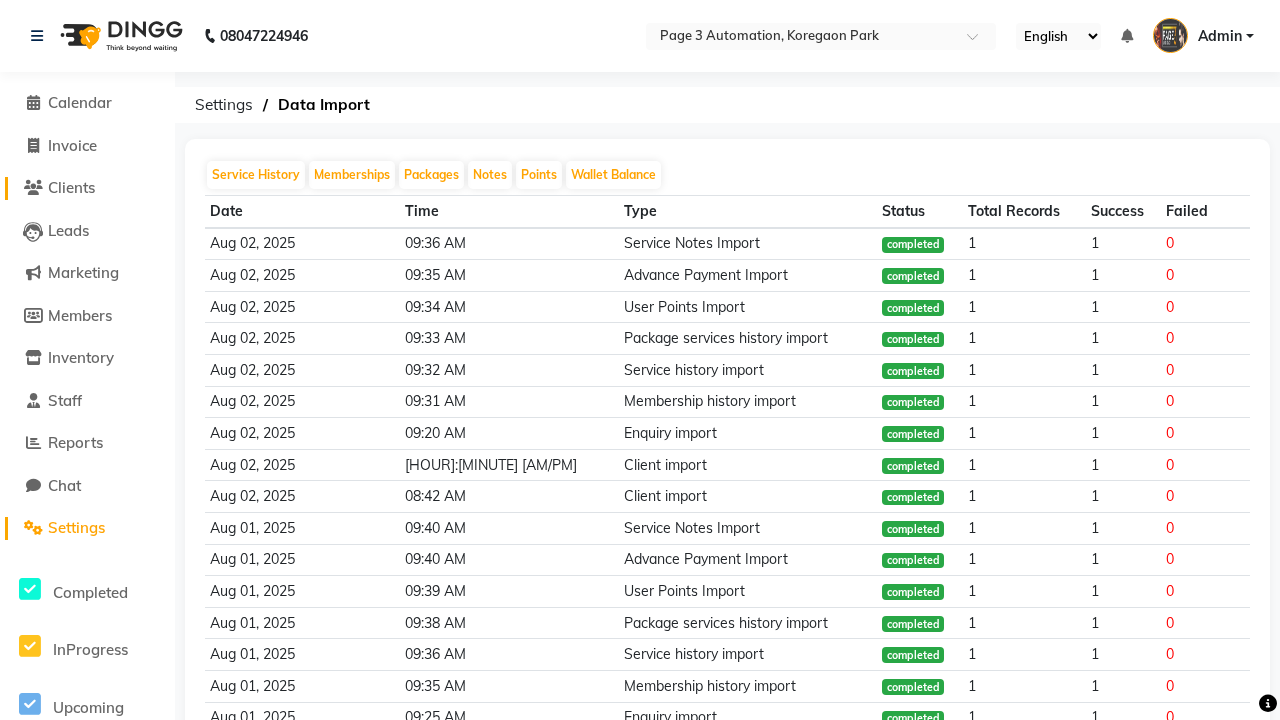 click on "Clients" 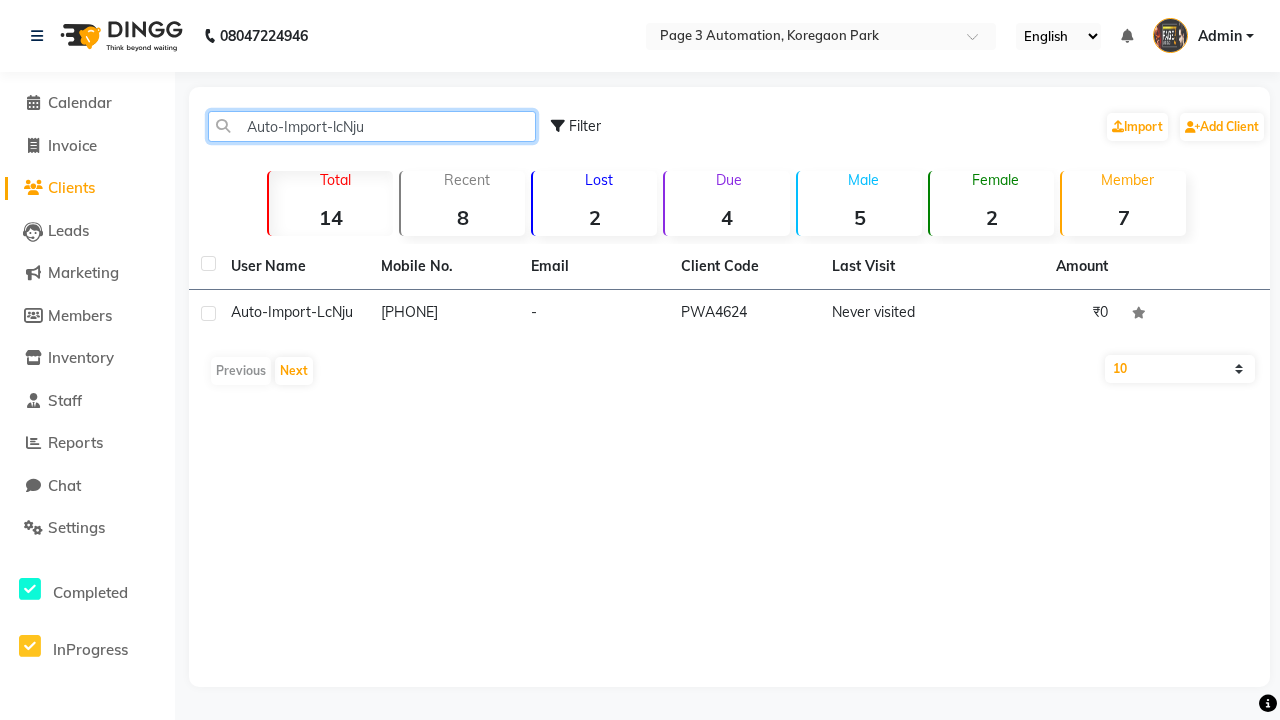 type on "Auto-Import-lcNju" 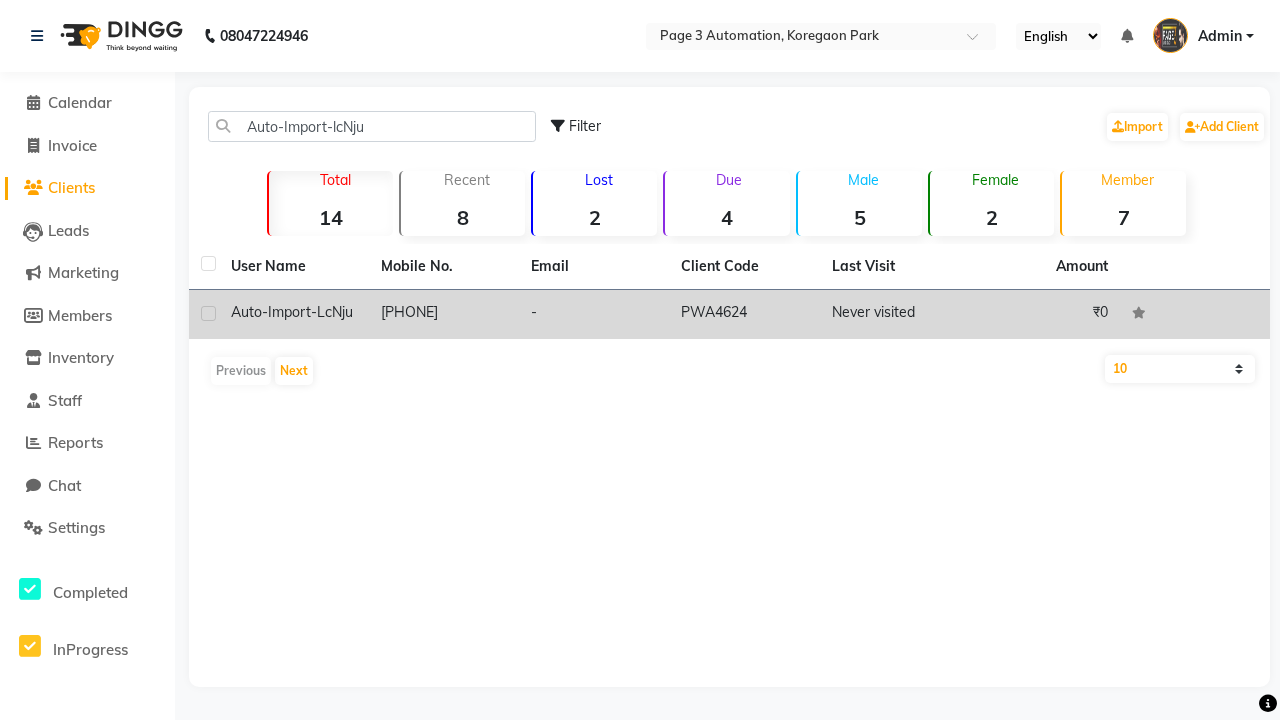 click on "PWA4624" 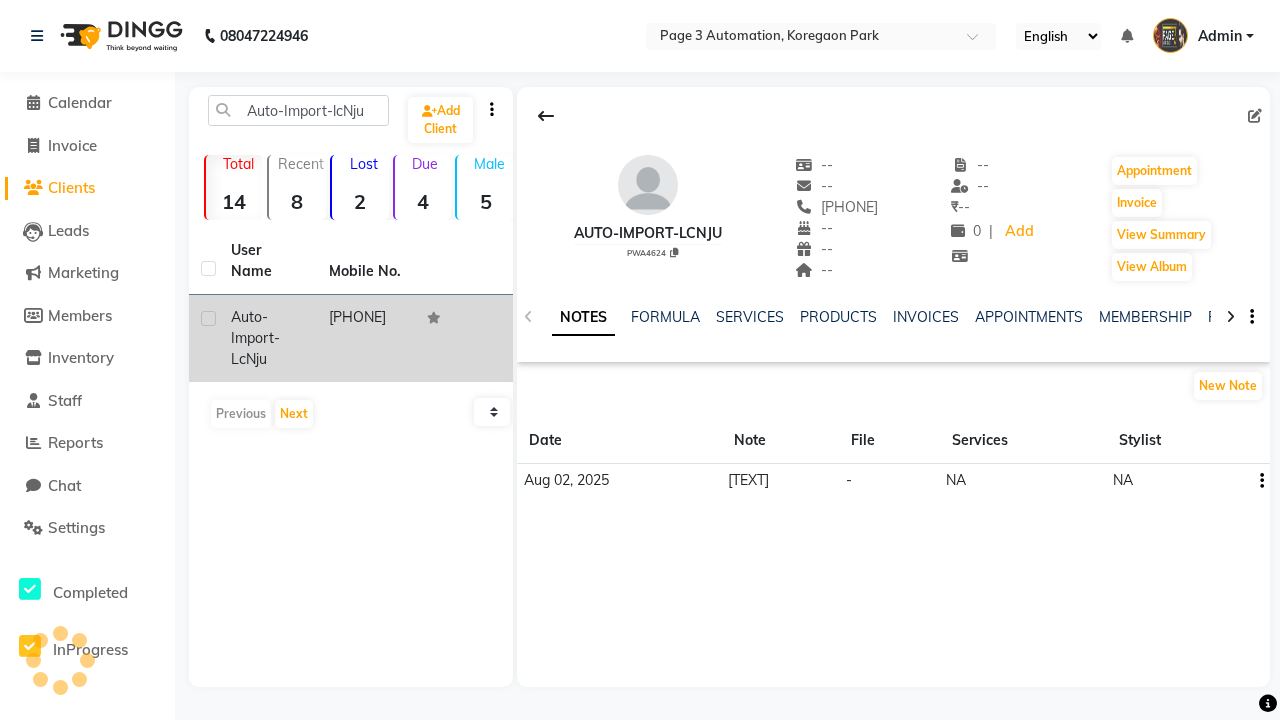click on "NOTES" 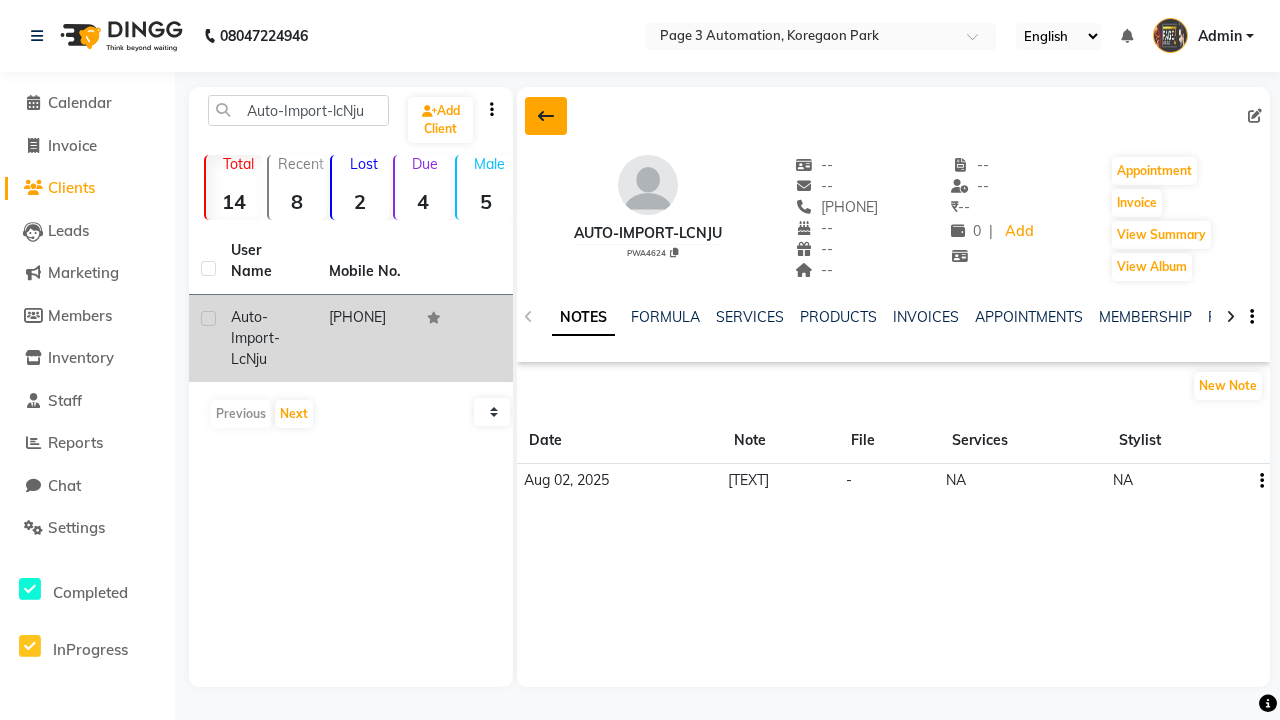 click 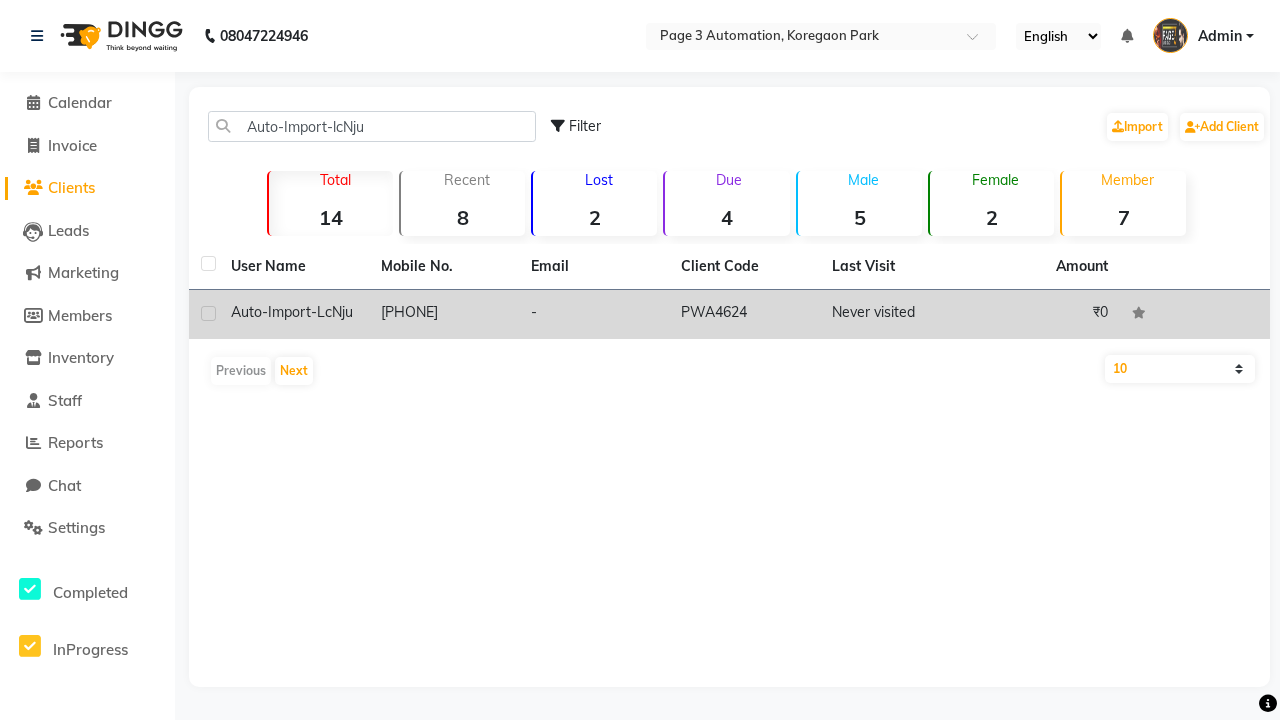 click 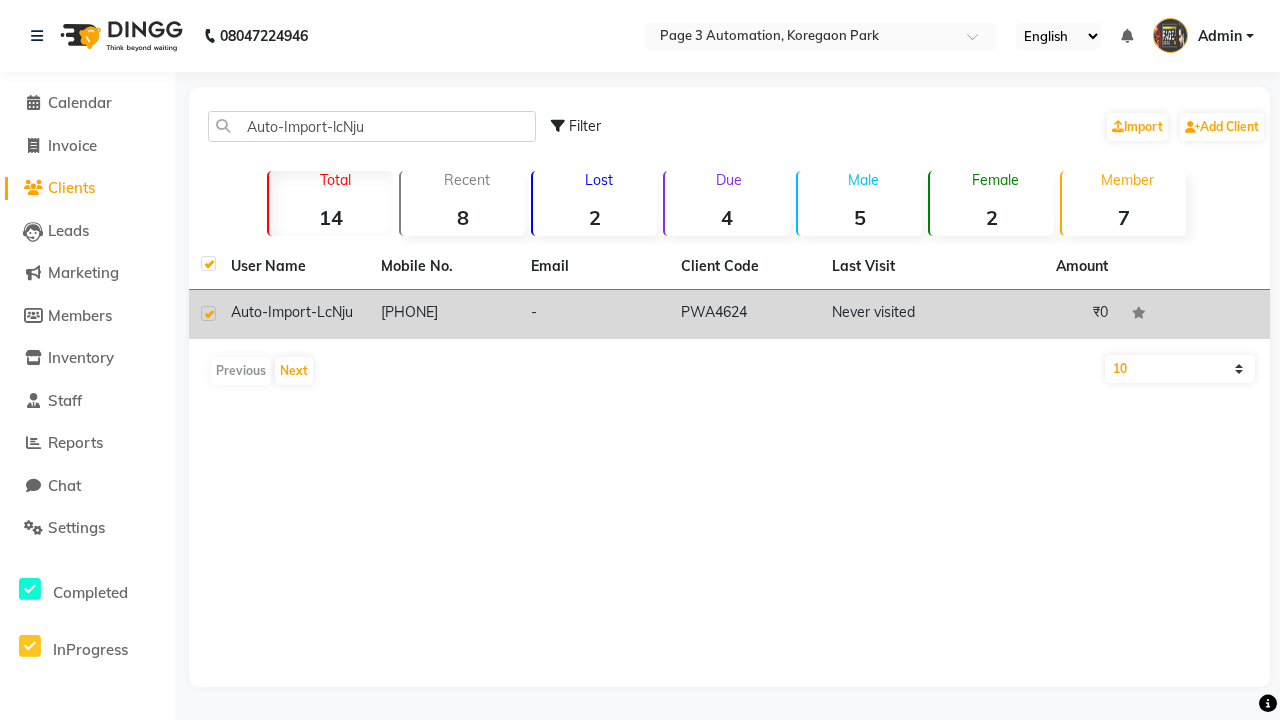 checkbox on "true" 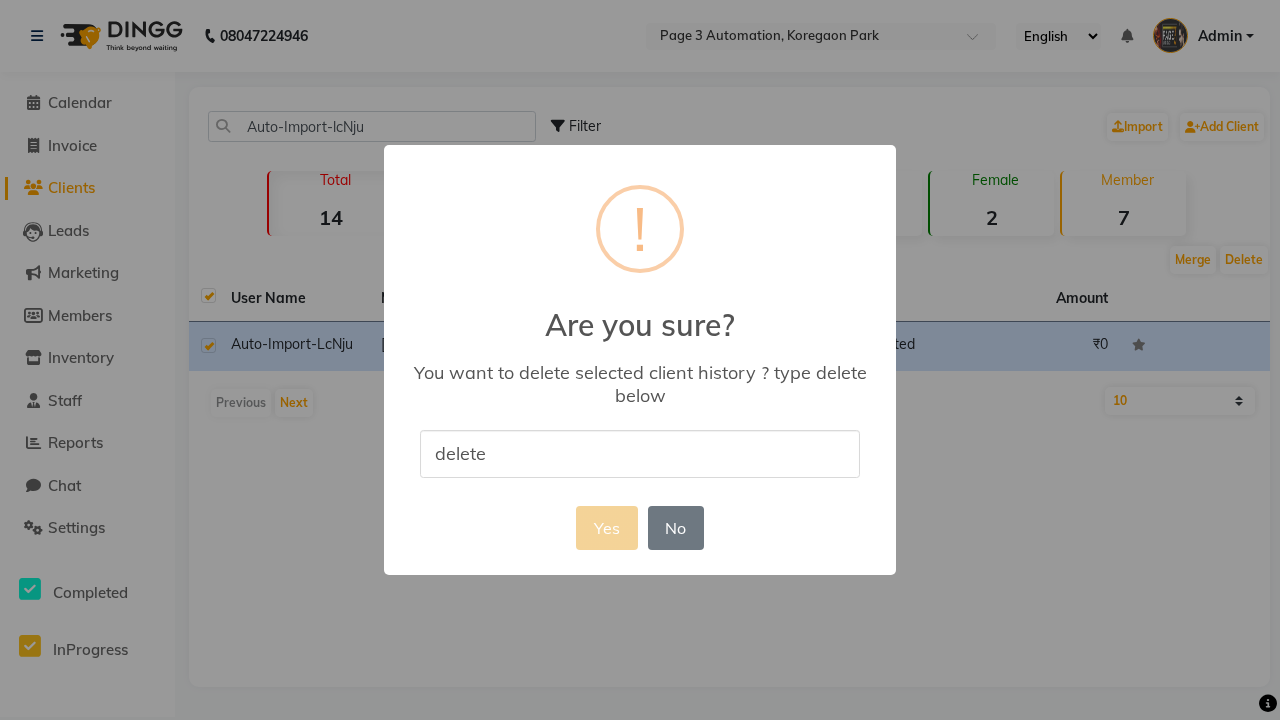 type on "delete" 